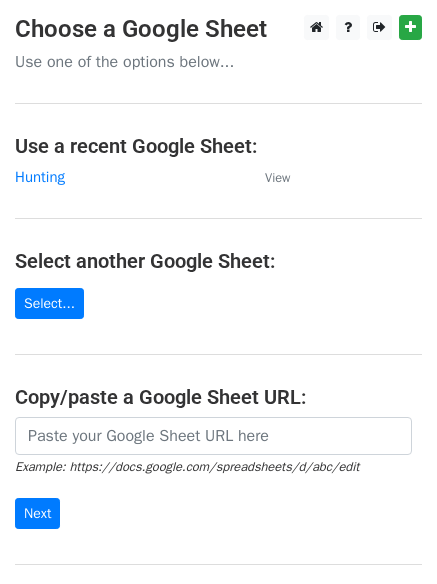 scroll, scrollTop: 0, scrollLeft: 0, axis: both 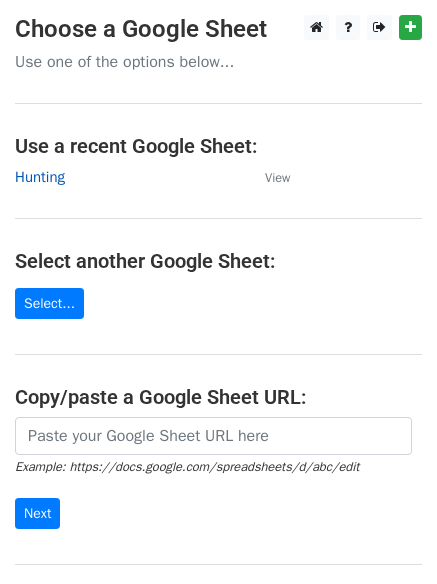 click on "Hunting" at bounding box center [40, 177] 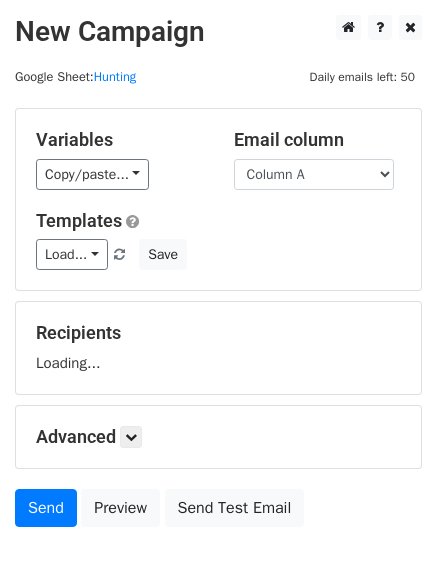 scroll, scrollTop: 0, scrollLeft: 0, axis: both 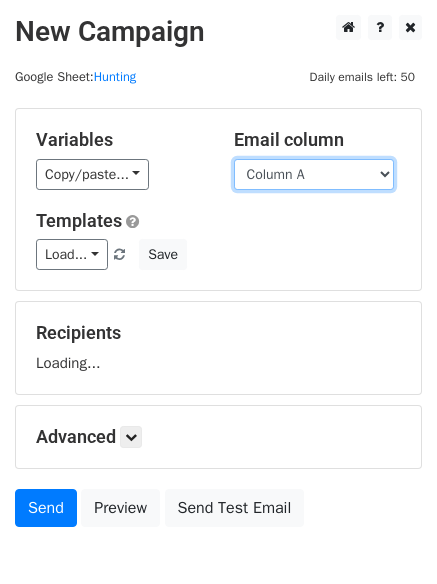 drag, startPoint x: 0, startPoint y: 0, endPoint x: 326, endPoint y: 166, distance: 365.83057 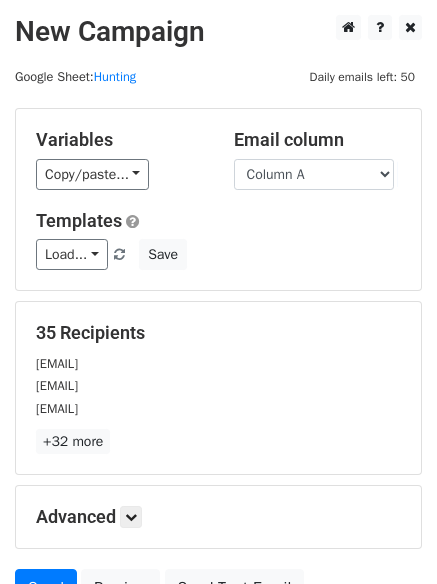 click on "Load...
No templates saved
Save" at bounding box center (218, 254) 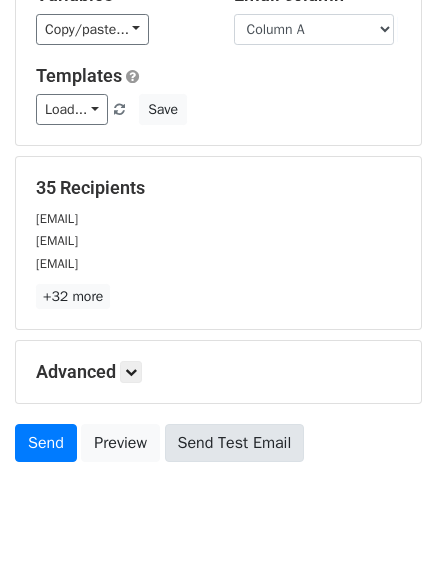 scroll, scrollTop: 193, scrollLeft: 0, axis: vertical 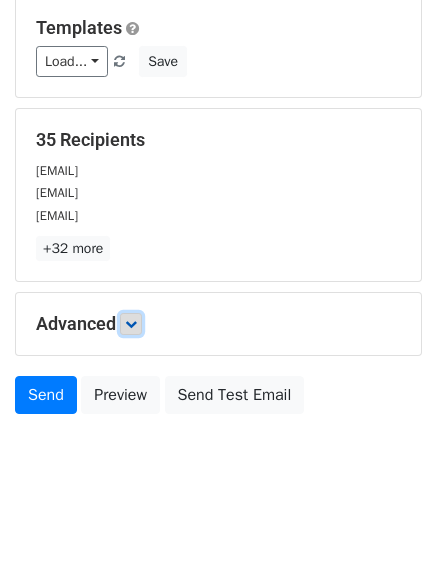 click at bounding box center (131, 324) 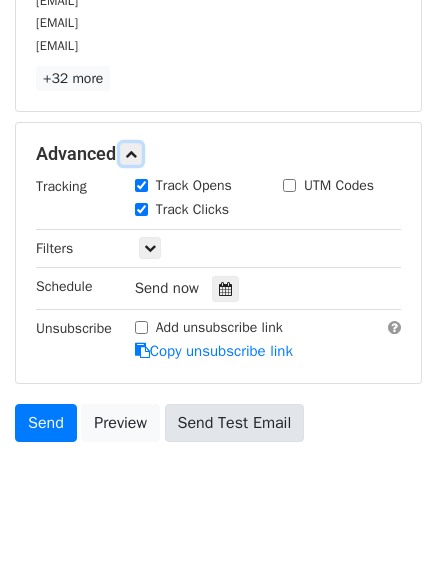 scroll, scrollTop: 384, scrollLeft: 0, axis: vertical 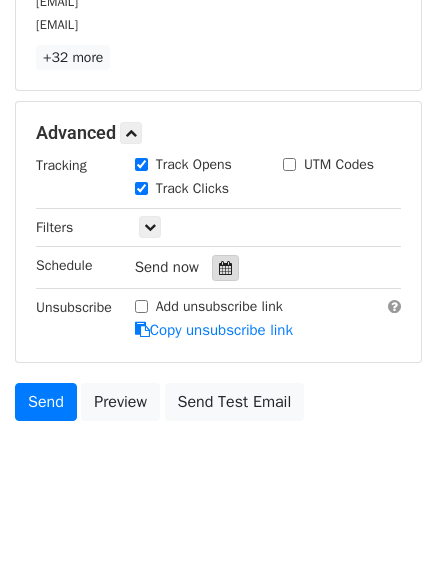 click at bounding box center (225, 268) 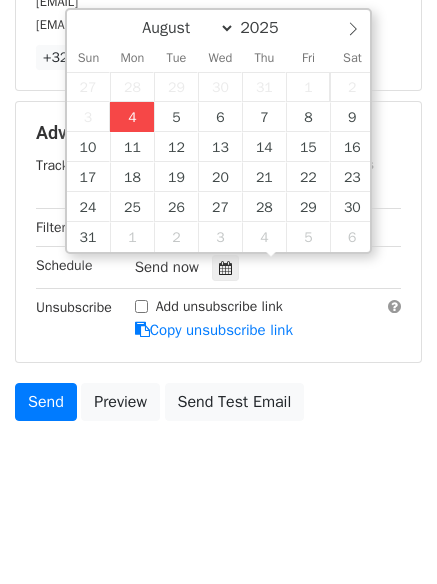 type on "2025-08-04 16:07" 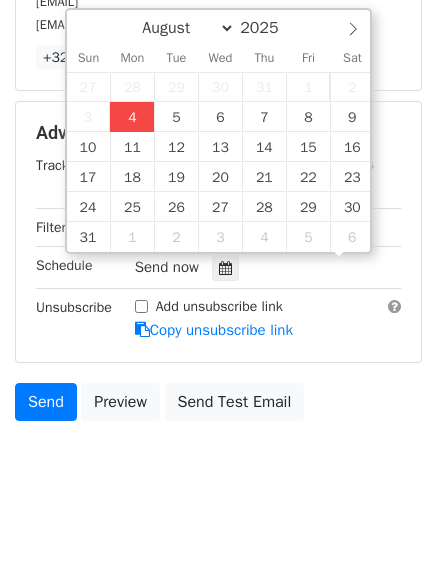scroll, scrollTop: 1, scrollLeft: 0, axis: vertical 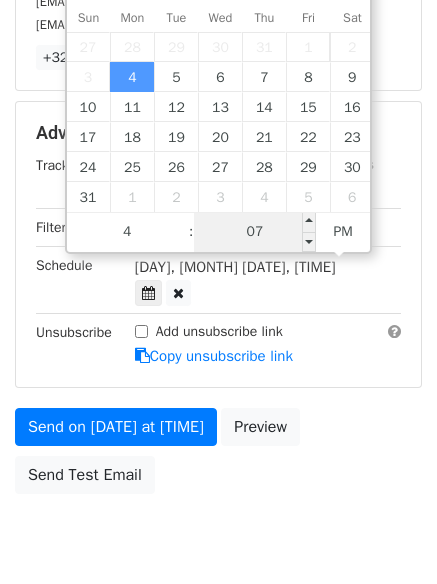 type on "04" 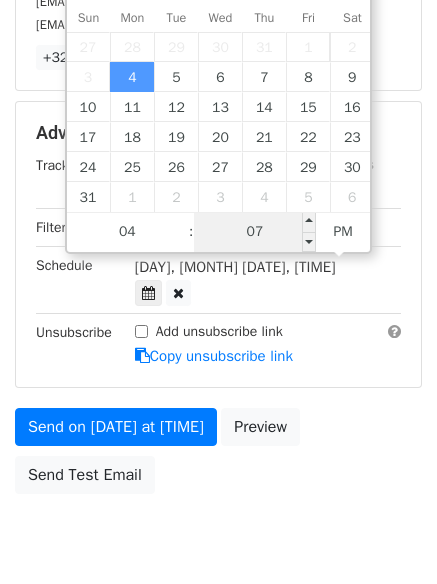 click on "07" at bounding box center [255, 232] 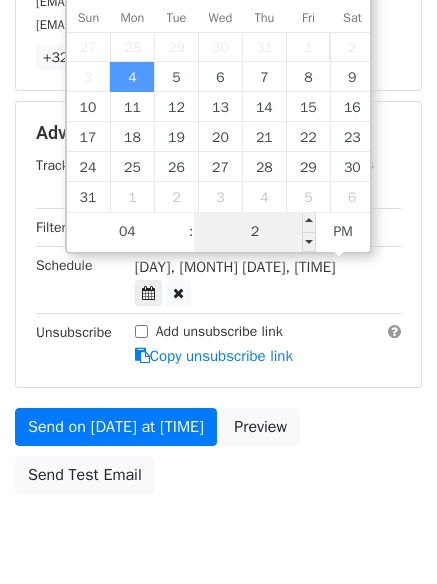 type on "22" 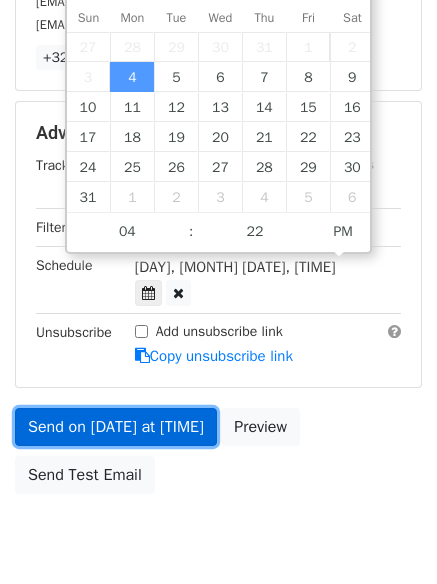 type on "2025-08-04 16:22" 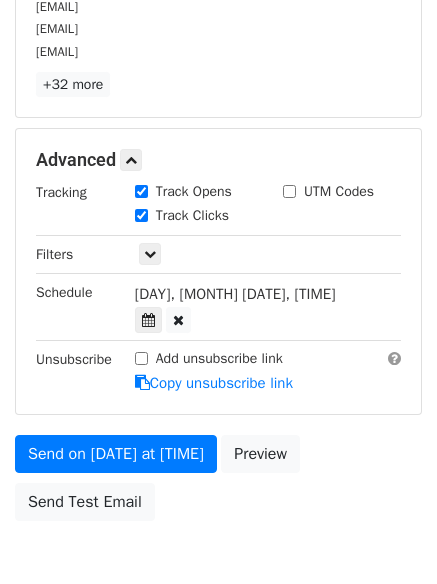 scroll, scrollTop: 384, scrollLeft: 0, axis: vertical 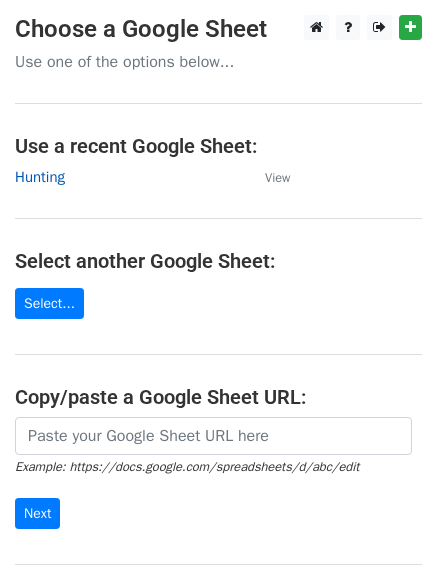 click on "Hunting" at bounding box center [40, 177] 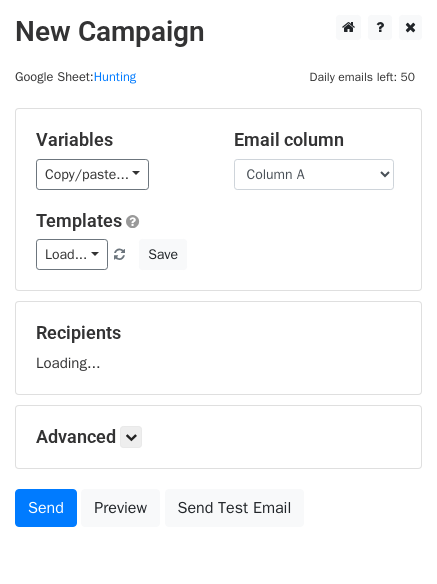 scroll, scrollTop: 0, scrollLeft: 0, axis: both 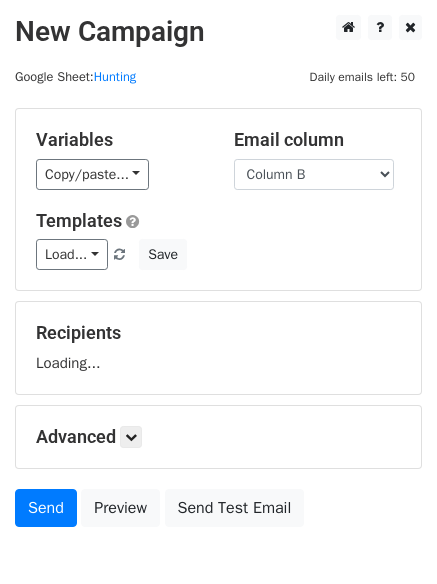click on "Column A
Column B
Column C" at bounding box center (314, 174) 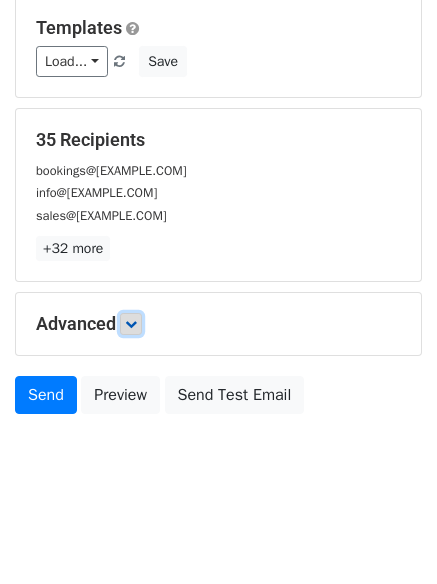 drag, startPoint x: 132, startPoint y: 318, endPoint x: 186, endPoint y: 424, distance: 118.96218 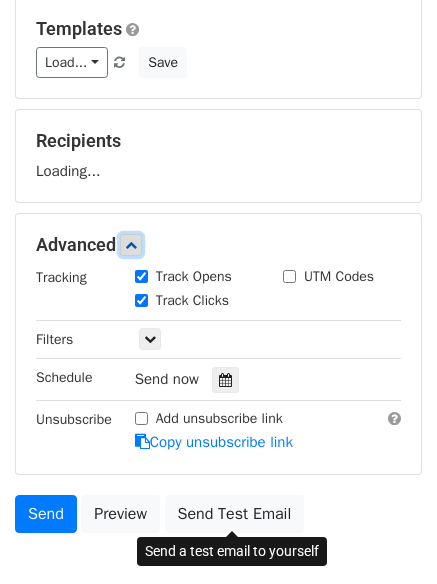 scroll, scrollTop: 277, scrollLeft: 0, axis: vertical 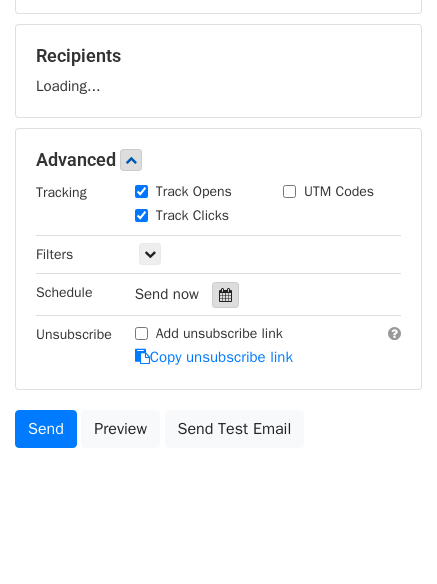 click at bounding box center (225, 295) 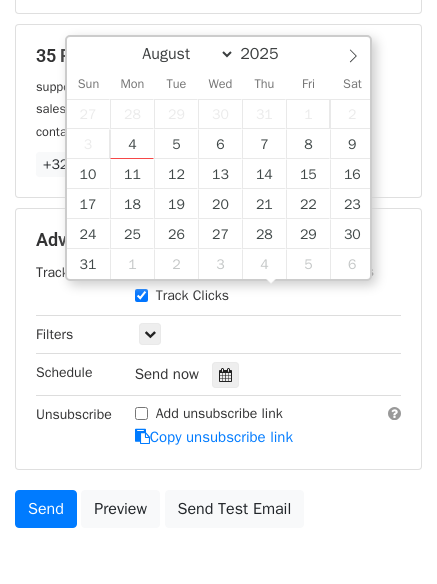 scroll, scrollTop: 389, scrollLeft: 0, axis: vertical 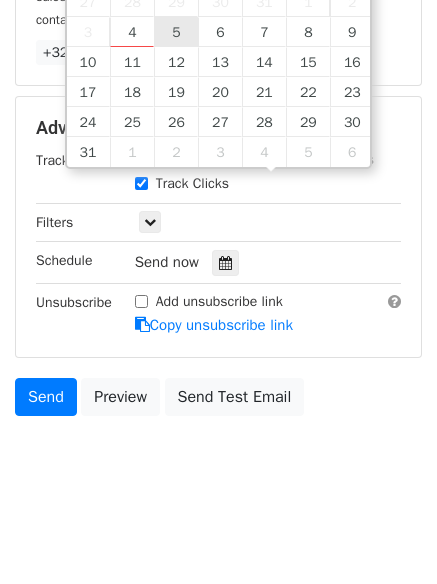 type on "2025-08-05 12:00" 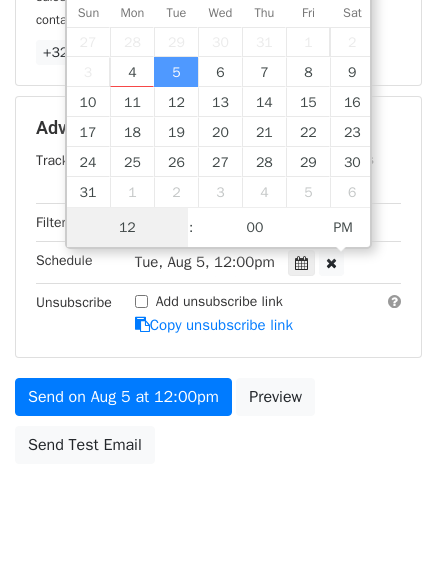 scroll, scrollTop: 1, scrollLeft: 0, axis: vertical 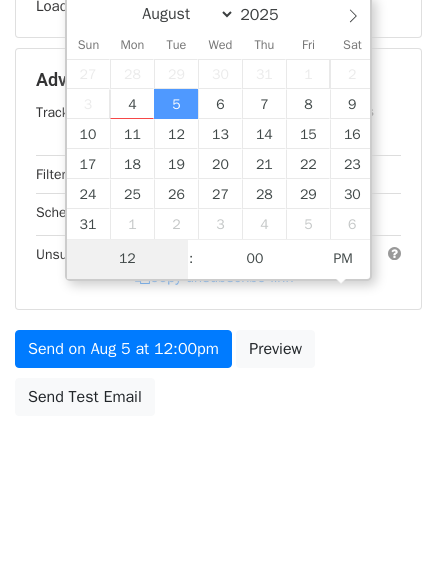 type on "5" 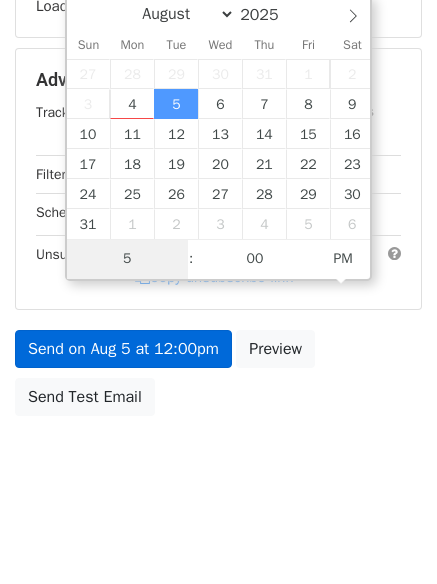 scroll, scrollTop: 389, scrollLeft: 0, axis: vertical 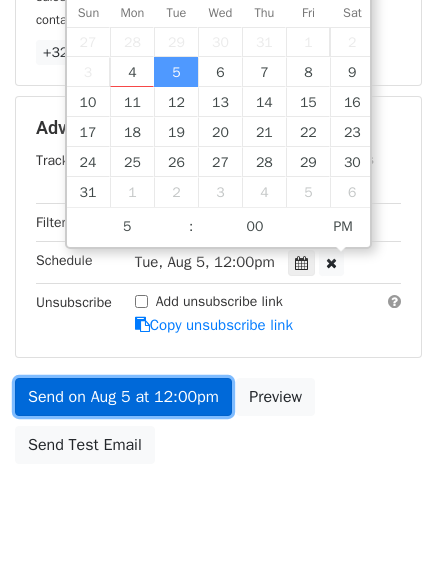 type on "2025-08-05 17:00" 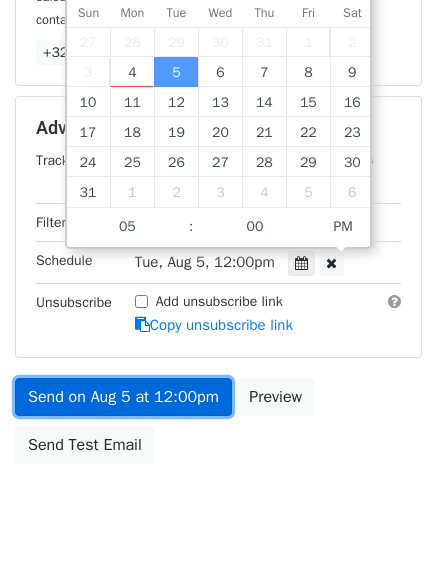 drag, startPoint x: 201, startPoint y: 390, endPoint x: 184, endPoint y: 391, distance: 17.029387 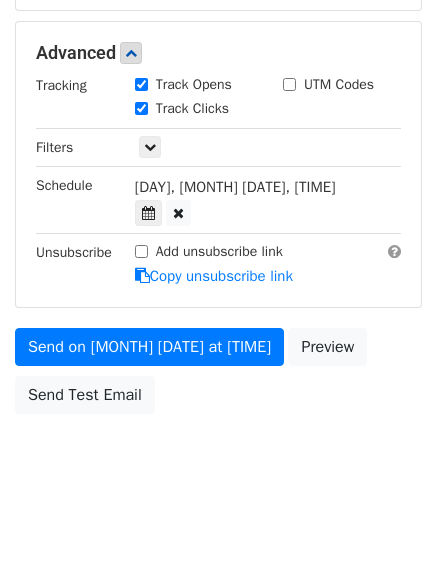 scroll, scrollTop: 357, scrollLeft: 0, axis: vertical 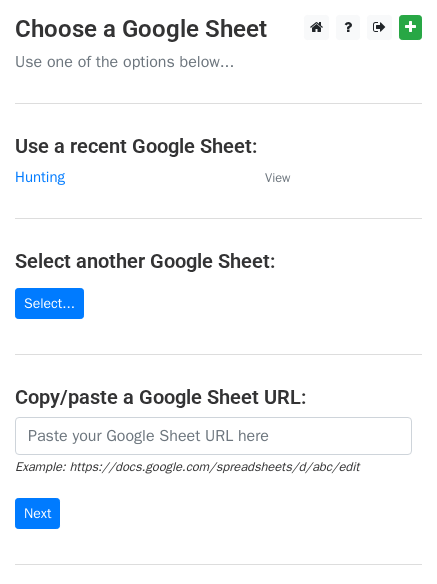 click on "Hunting" at bounding box center (130, 177) 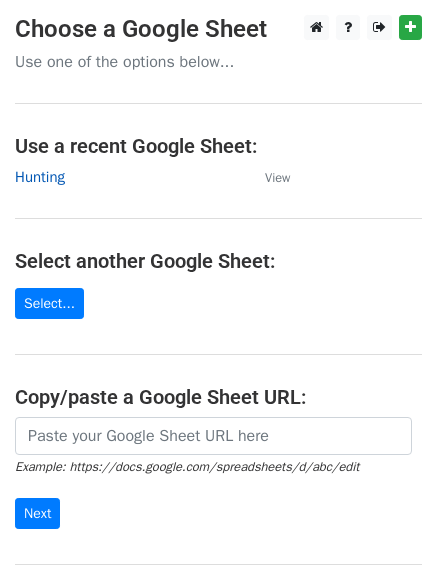 click on "Hunting" at bounding box center [40, 177] 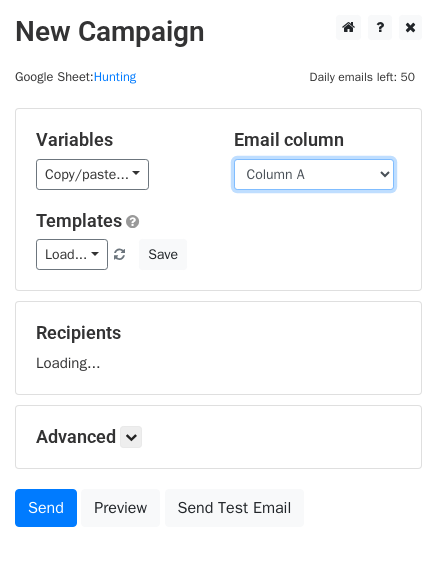 scroll, scrollTop: 0, scrollLeft: 0, axis: both 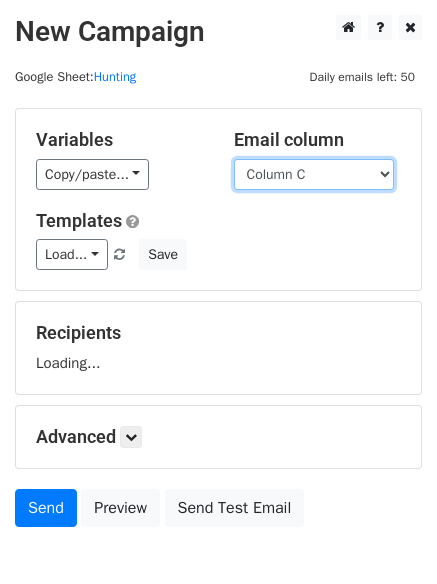click on "Column A
Column B
Column C" at bounding box center (314, 174) 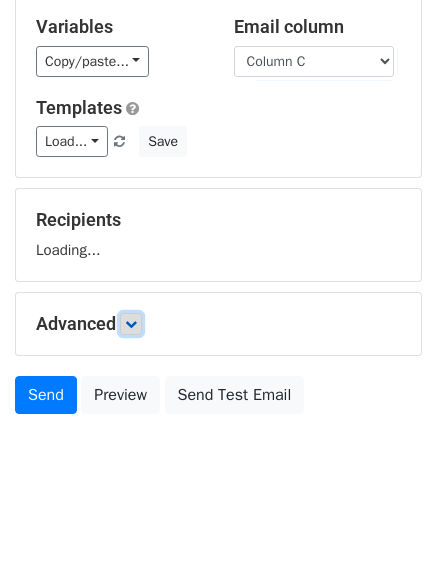 click at bounding box center (131, 324) 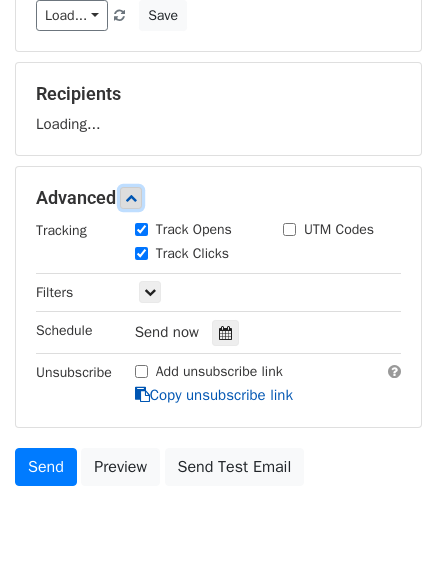 scroll, scrollTop: 241, scrollLeft: 0, axis: vertical 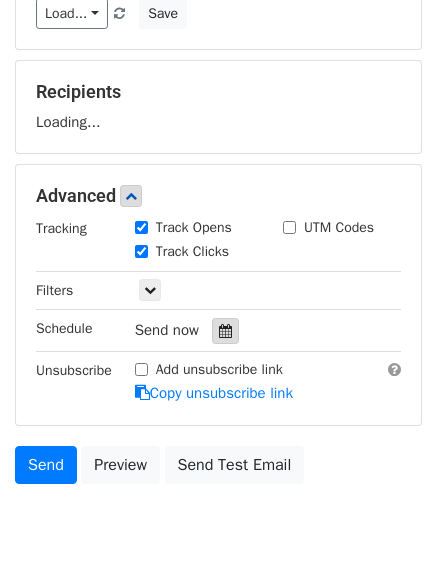 click on "Track Clicks" at bounding box center (192, 251) 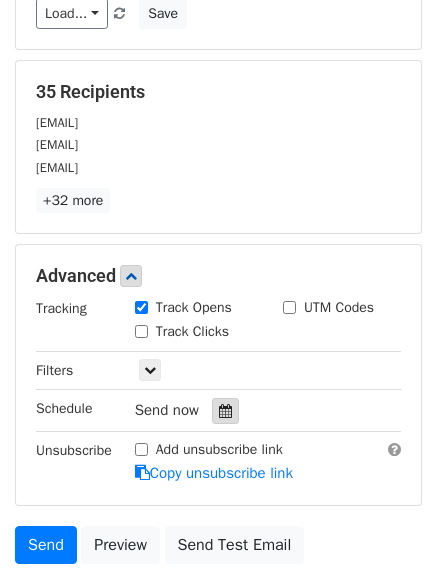 click at bounding box center [225, 411] 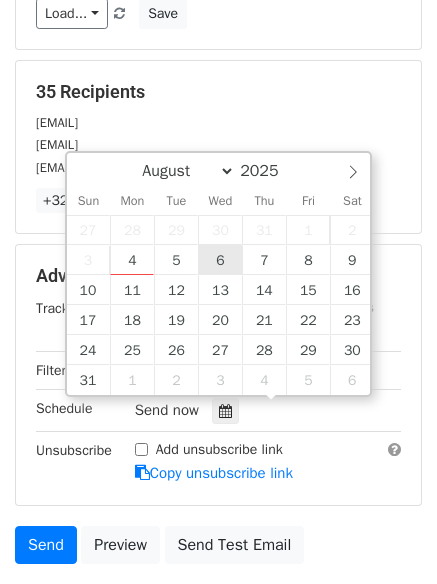 type on "2025-08-06 12:00" 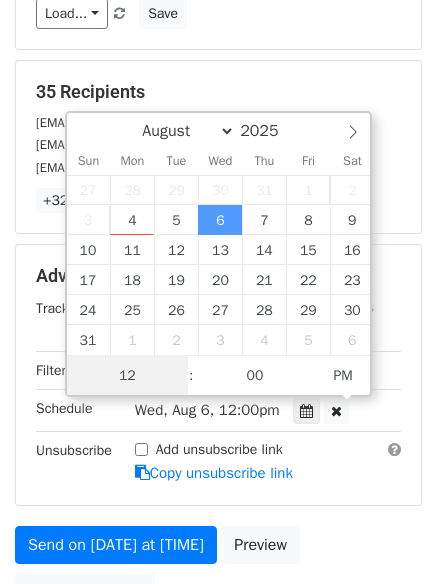scroll, scrollTop: 1, scrollLeft: 0, axis: vertical 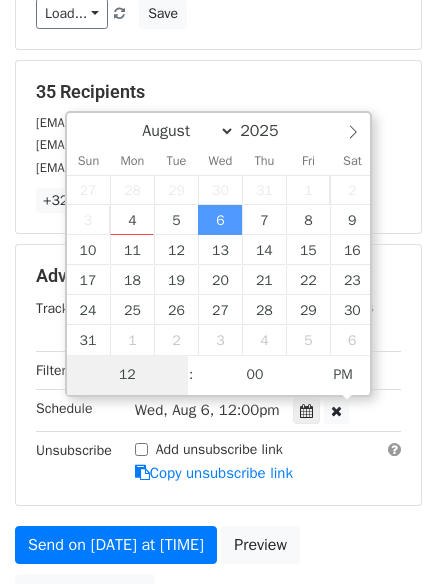 type on "6" 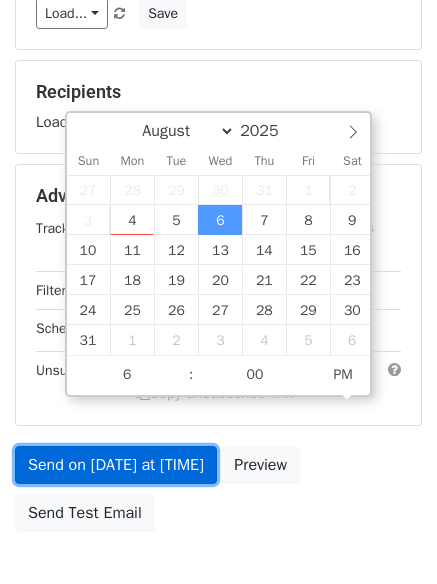 type on "2025-08-06 18:00" 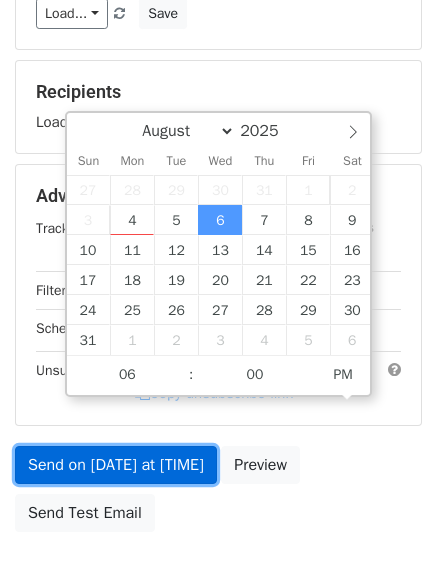 click on "Send on Aug 6 at 12:00pm" at bounding box center [116, 465] 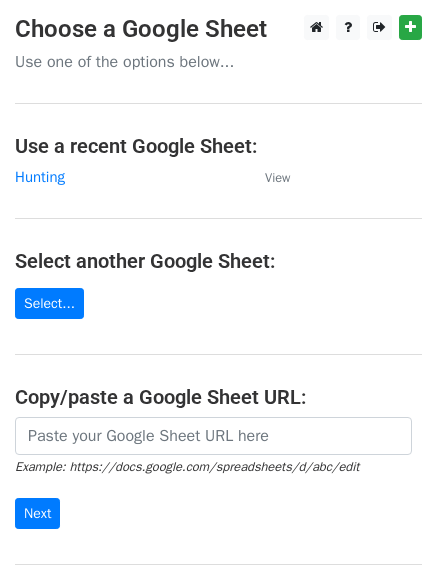 scroll, scrollTop: 0, scrollLeft: 0, axis: both 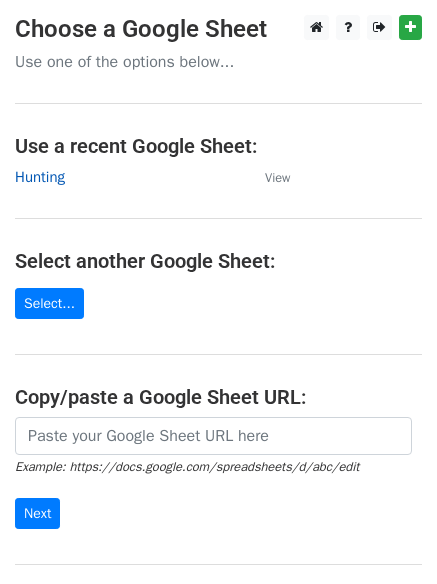 click on "Hunting" at bounding box center [40, 177] 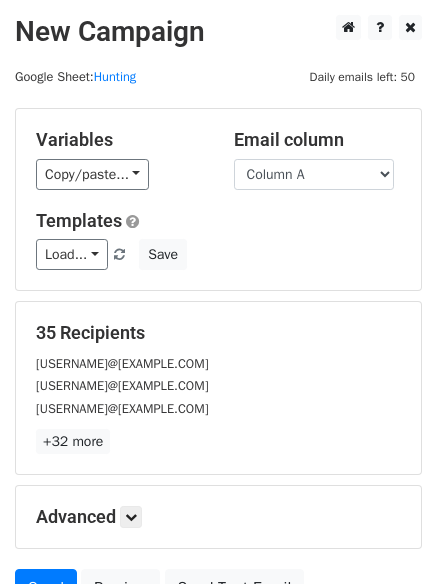 scroll, scrollTop: 193, scrollLeft: 0, axis: vertical 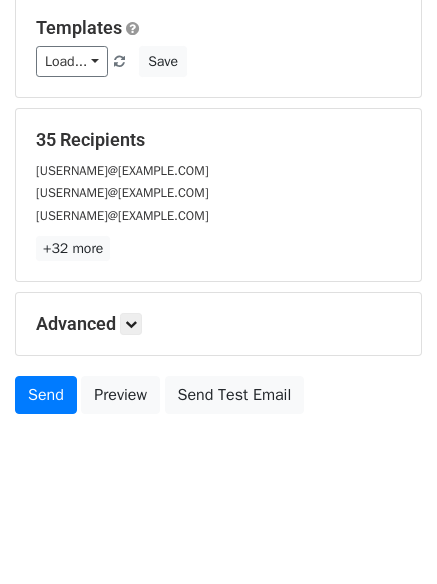 click on "Advanced" at bounding box center (218, 324) 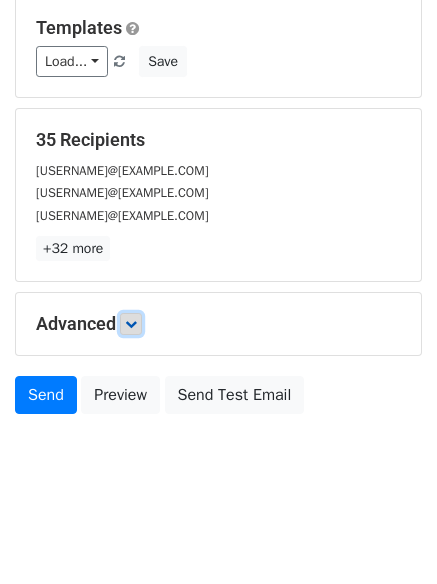 click at bounding box center [131, 324] 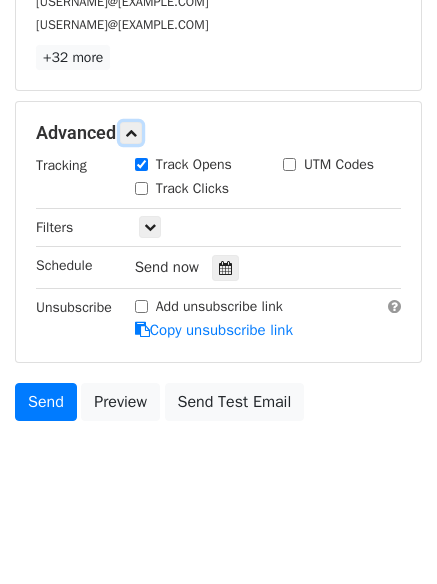 scroll, scrollTop: 389, scrollLeft: 0, axis: vertical 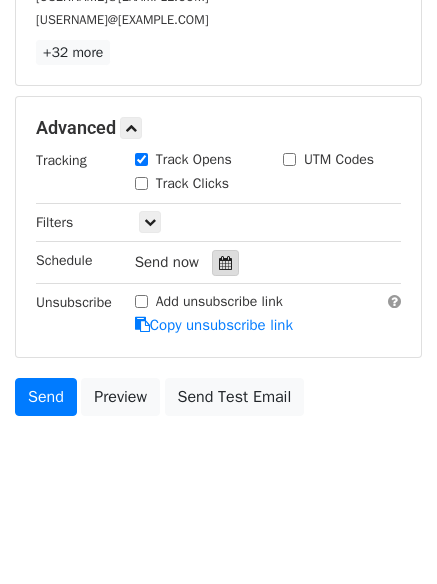 click at bounding box center (225, 263) 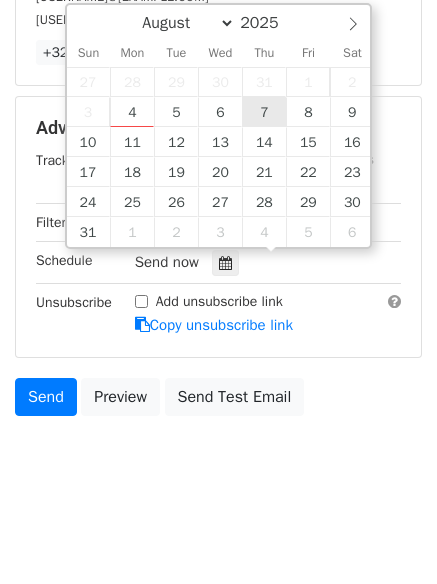 type on "2025-08-07 12:00" 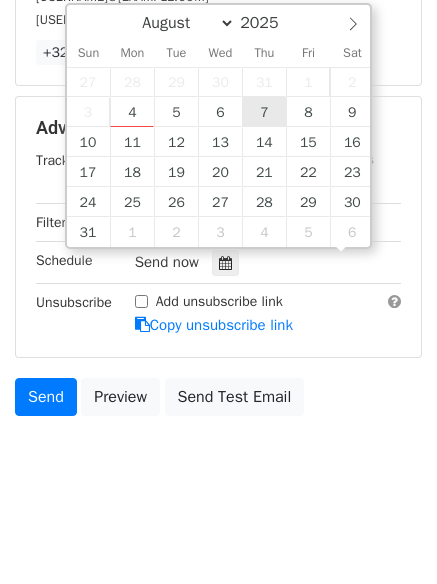 scroll, scrollTop: 1, scrollLeft: 0, axis: vertical 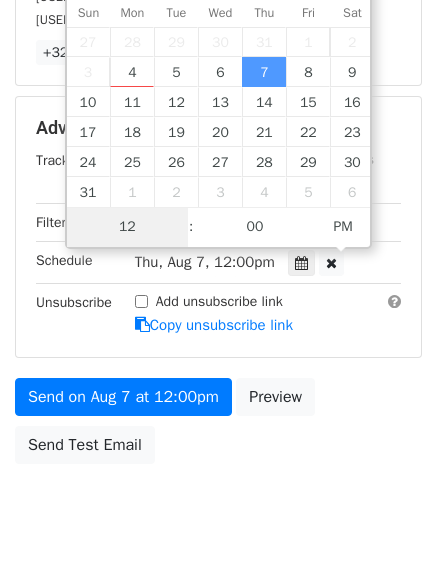 type on "7" 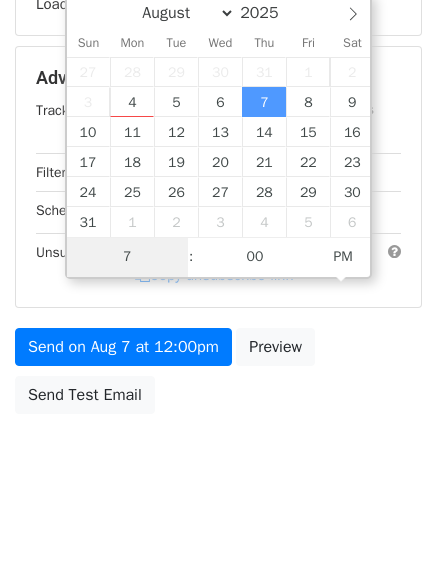 scroll, scrollTop: 357, scrollLeft: 0, axis: vertical 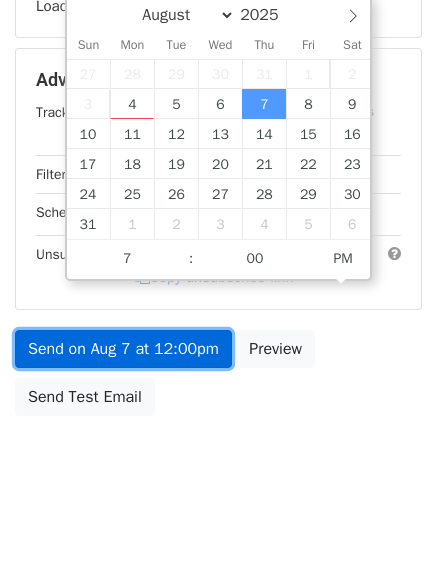 type on "2025-08-07 19:00" 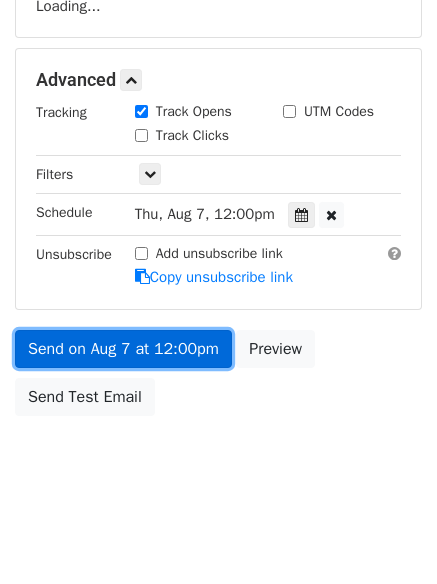 drag, startPoint x: 168, startPoint y: 344, endPoint x: 171, endPoint y: 356, distance: 12.369317 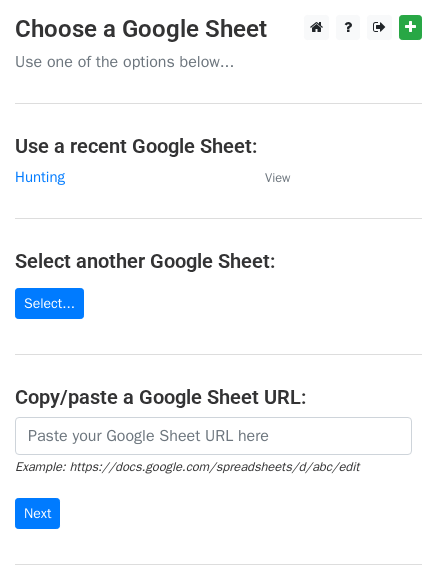 scroll, scrollTop: 0, scrollLeft: 0, axis: both 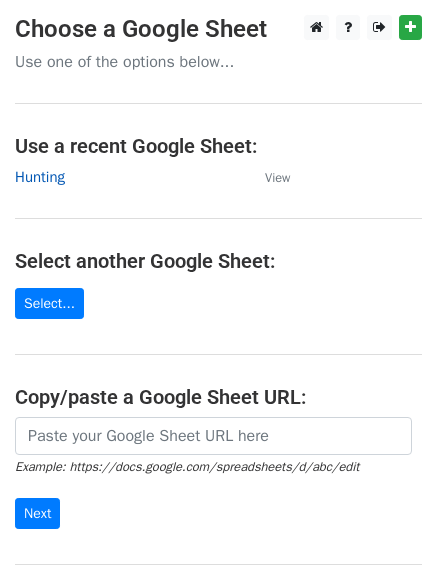click on "Hunting" at bounding box center [40, 177] 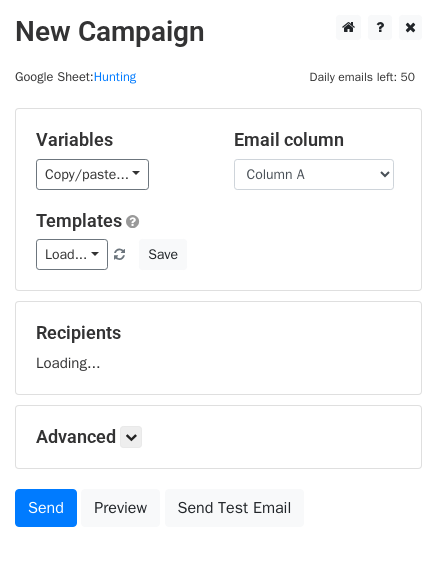 scroll, scrollTop: 0, scrollLeft: 0, axis: both 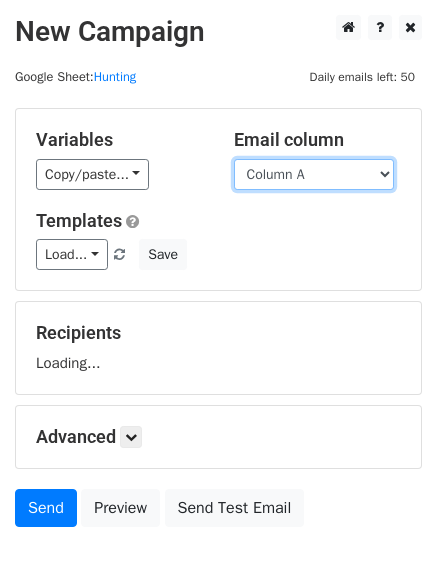 drag, startPoint x: 0, startPoint y: 0, endPoint x: 304, endPoint y: 187, distance: 356.91034 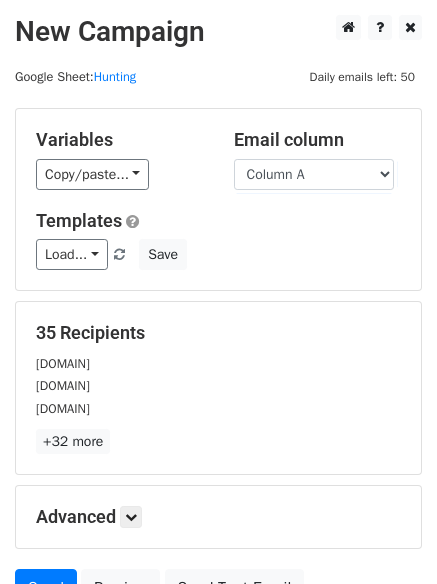 click on "Templates" at bounding box center (218, 221) 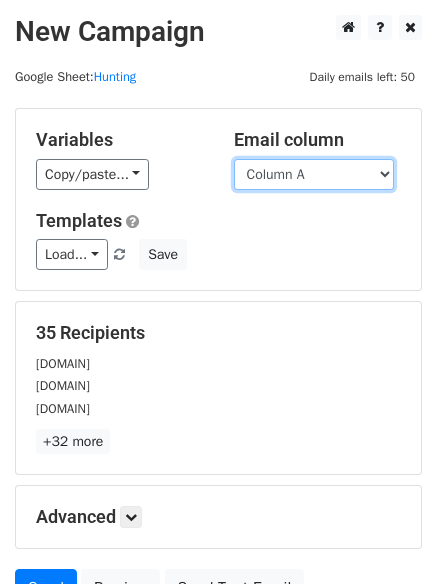 click on "Column A
Column B
Column C" at bounding box center [314, 174] 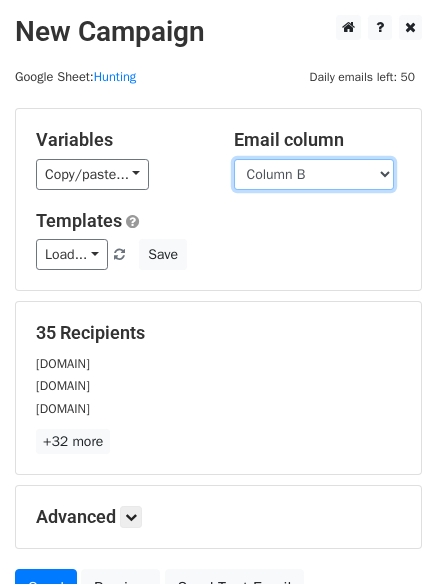 click on "Column A
Column B
Column C" at bounding box center [314, 174] 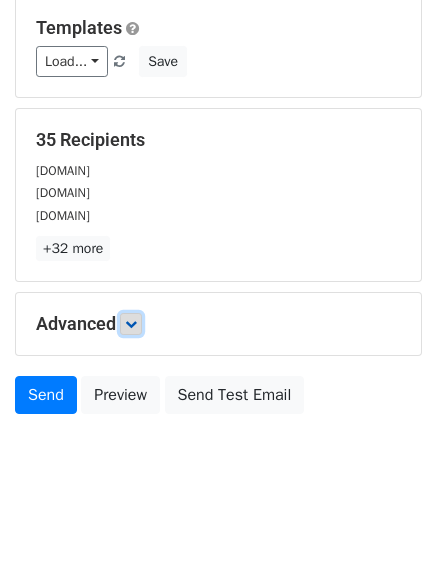 click at bounding box center (131, 324) 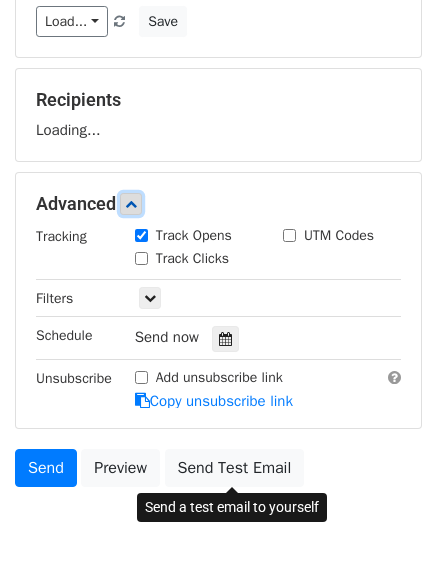 scroll, scrollTop: 234, scrollLeft: 0, axis: vertical 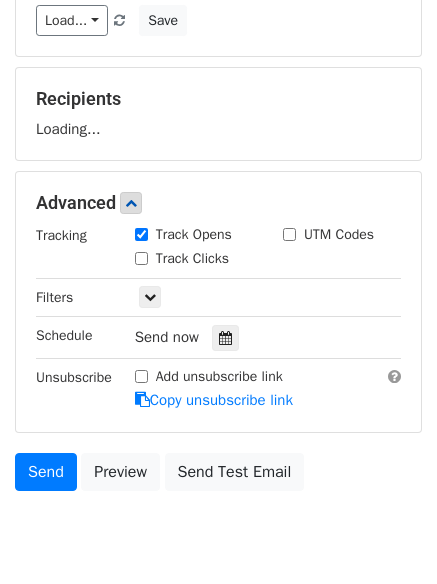 click on "Track Clicks" at bounding box center (192, 258) 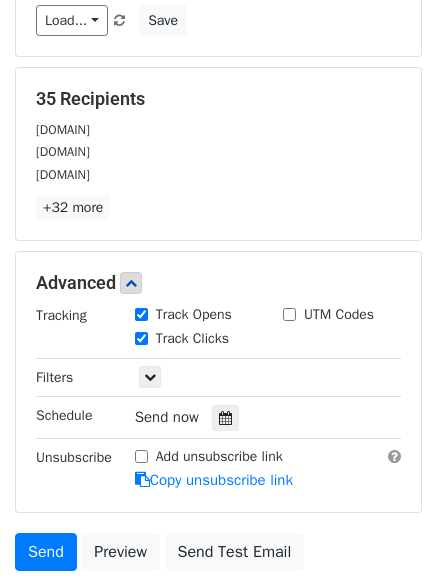 drag, startPoint x: 226, startPoint y: 423, endPoint x: 230, endPoint y: 372, distance: 51.156624 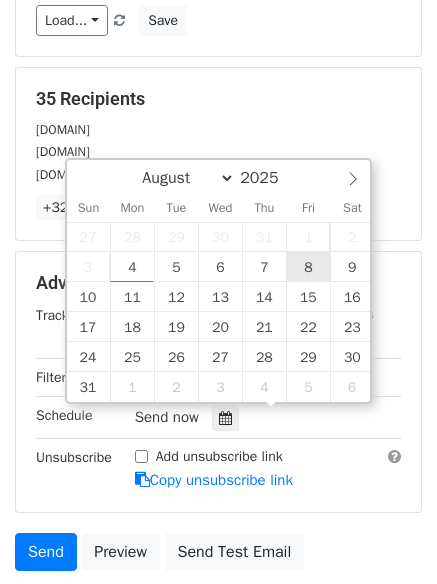 type on "2025-08-08 12:00" 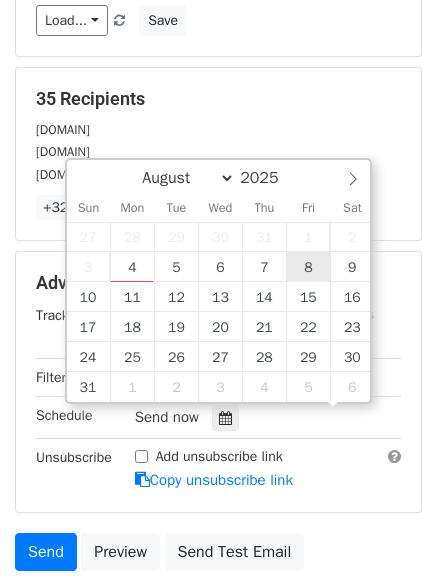 scroll, scrollTop: 1, scrollLeft: 0, axis: vertical 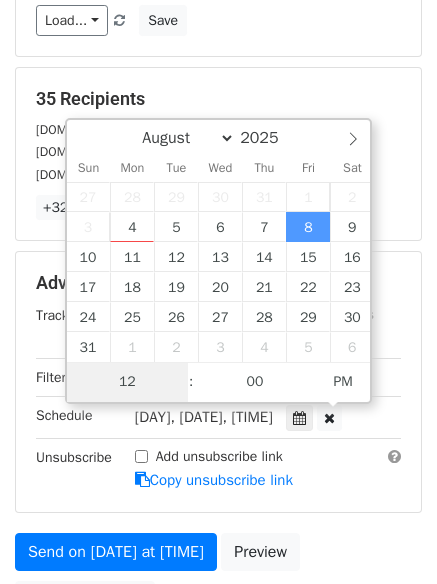 type on "8" 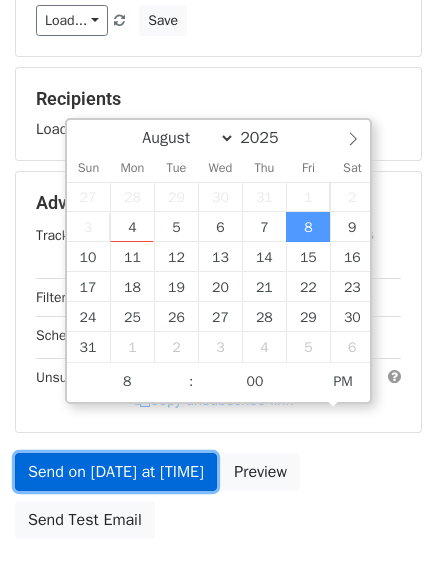 type on "2025-08-08 20:00" 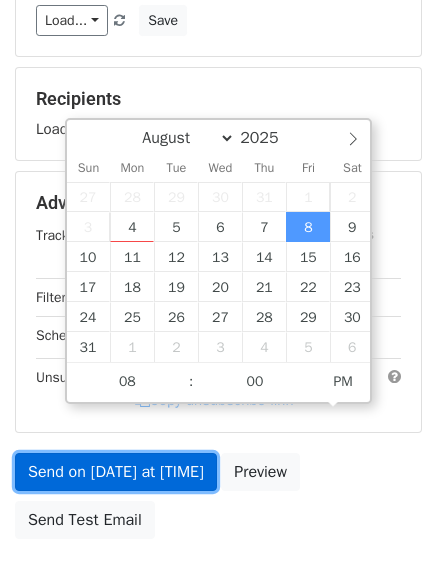 click on "Send on Aug 8 at 12:00pm" at bounding box center (116, 472) 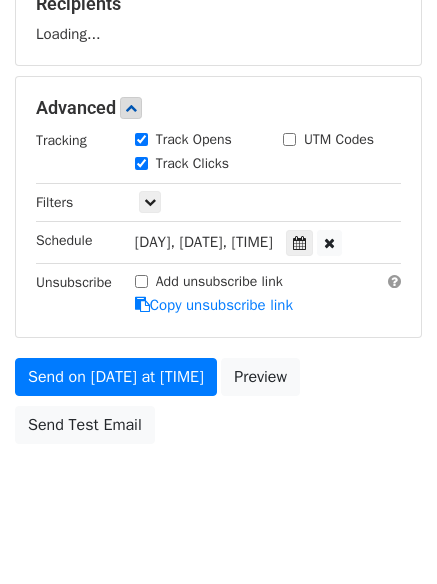 scroll, scrollTop: 357, scrollLeft: 0, axis: vertical 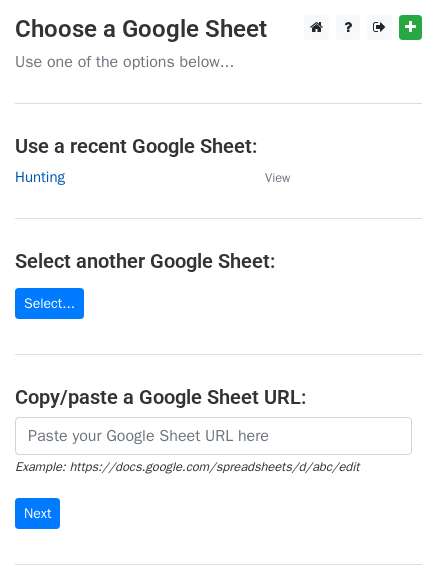 click on "Hunting" at bounding box center (40, 177) 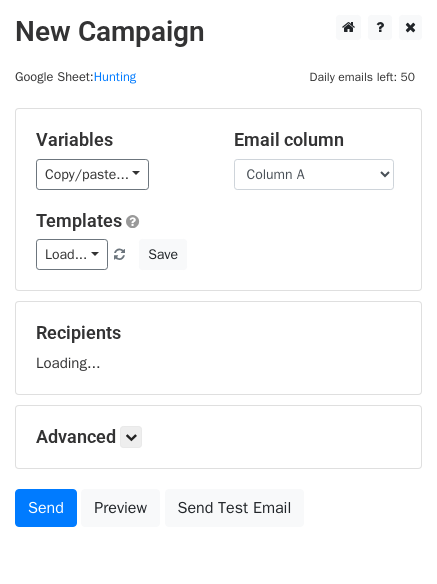 click on "Column A
Column B
Column C" at bounding box center (314, 174) 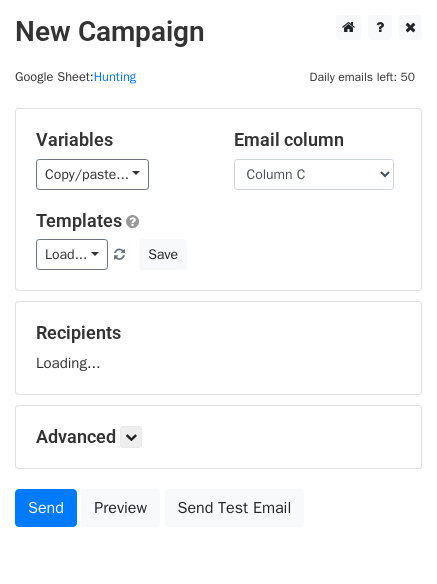 click on "Column A
Column B
Column C" at bounding box center [314, 174] 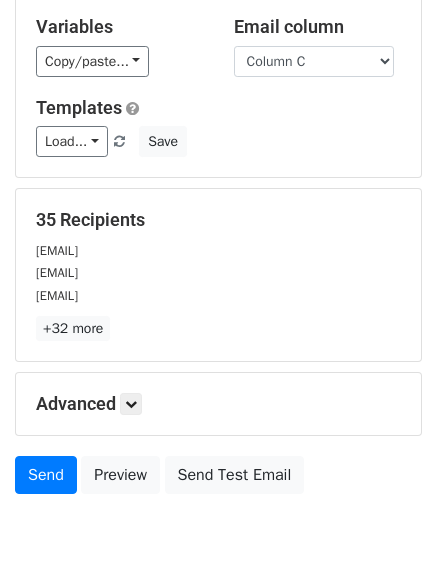 click on "Advanced" at bounding box center [218, 404] 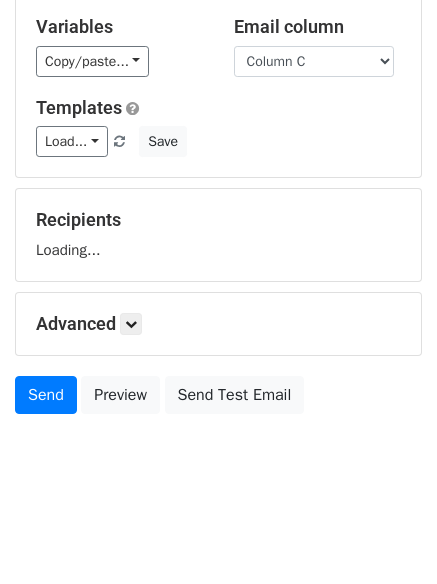 click on "Advanced" at bounding box center (218, 324) 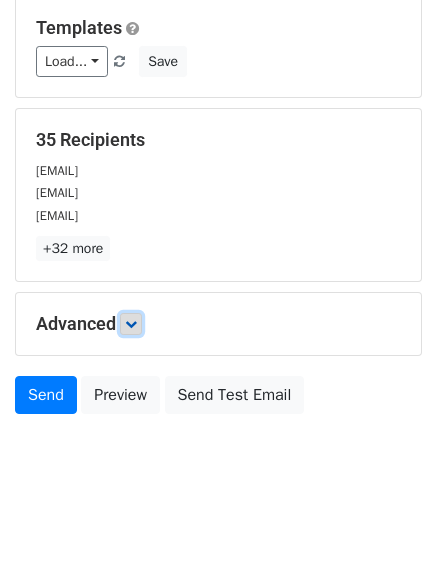 click at bounding box center (131, 324) 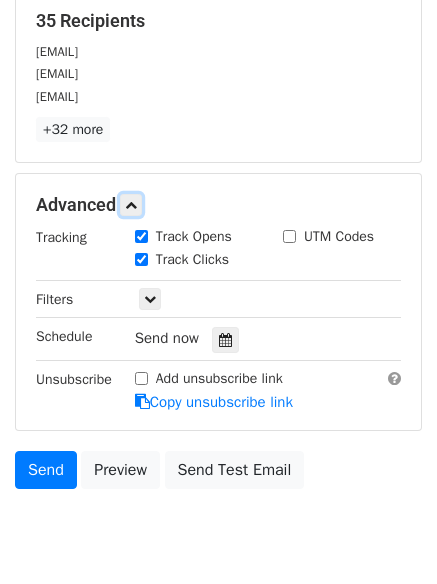 scroll, scrollTop: 316, scrollLeft: 0, axis: vertical 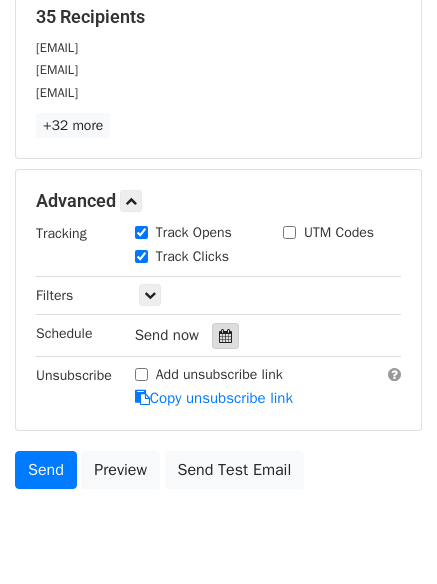 click at bounding box center [225, 336] 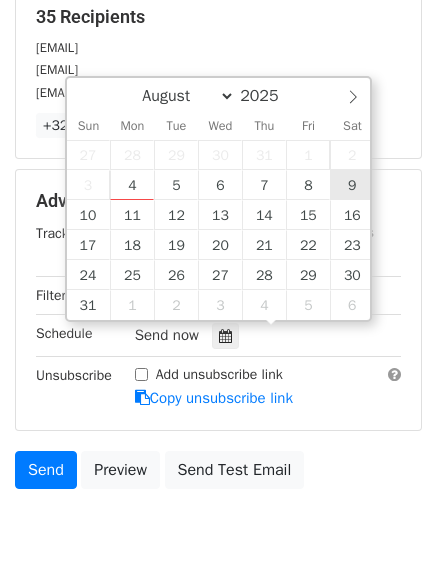 type on "[DATE] [TIME]" 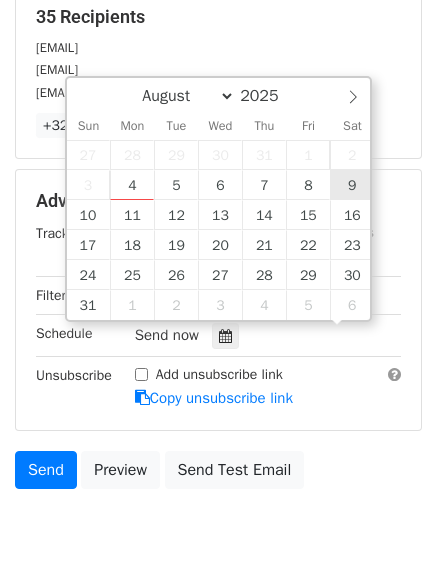 scroll, scrollTop: 1, scrollLeft: 0, axis: vertical 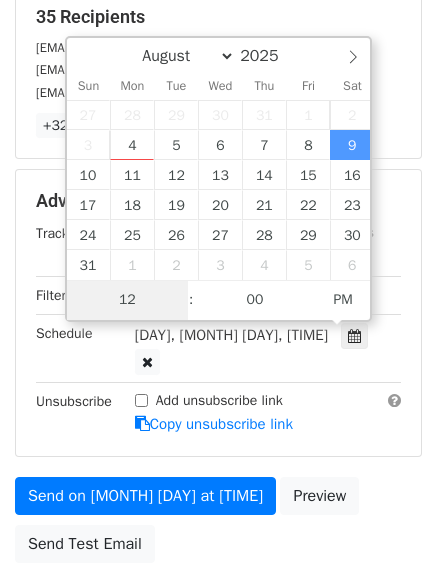 type on "9" 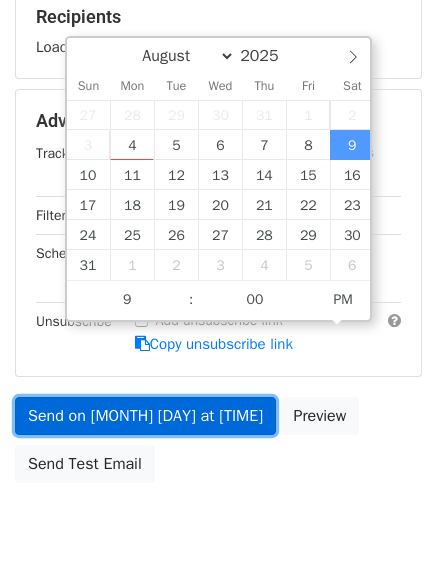 type on "[DATE] [TIME]" 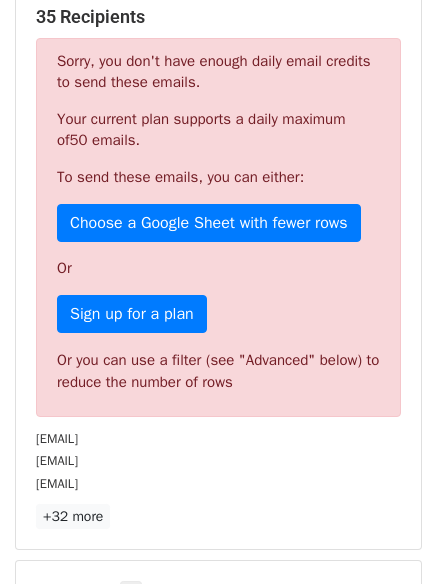 click on "Variables
Copy/paste...
{{Column A}}
{{Column B}}
{{Column C}}
Email column
Column A
Column B
Column C
Templates
Load...
No templates saved
Save
35 Recipients
Sorry, you don't have enough daily email credits to send these emails.
Your current plan supports a daily maximum of  50 emails .
To send these emails, you can either:
Choose a Google Sheet with fewer rows
Or
Sign up for a plan
Or you can use a filter (see "Advanced" below) to reduce the number of rows
[EMAIL]
[EMAIL]
[EMAIL]
+32 more
35 Recipients
×
[EMAIL]
[EMAIL]
[EMAIL]
[EMAIL]
[EMAIL]
[EMAIL]
[EMAIL]
hi@[DOMAIN].ai" at bounding box center [218, 378] 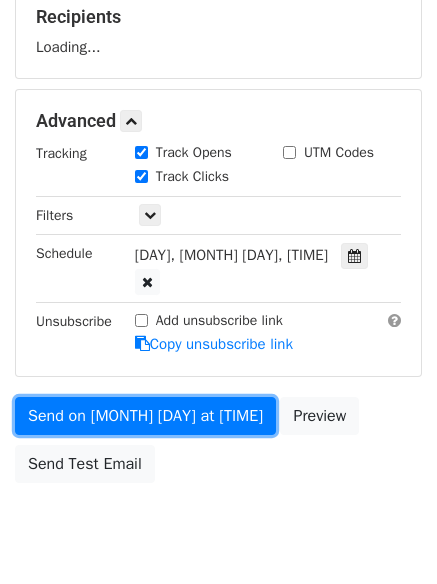 scroll, scrollTop: 357, scrollLeft: 0, axis: vertical 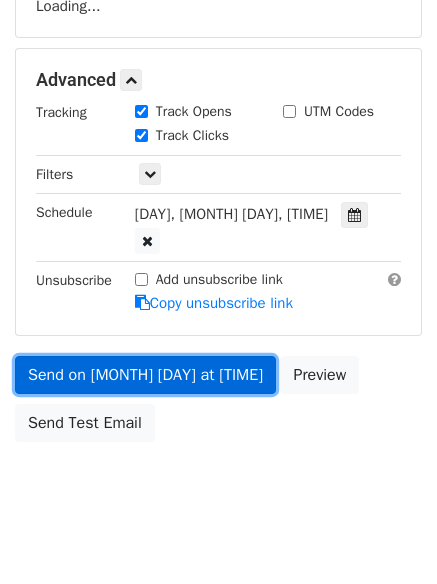 click on "Send on [MONTH] [DAY] at [TIME]" at bounding box center (145, 375) 